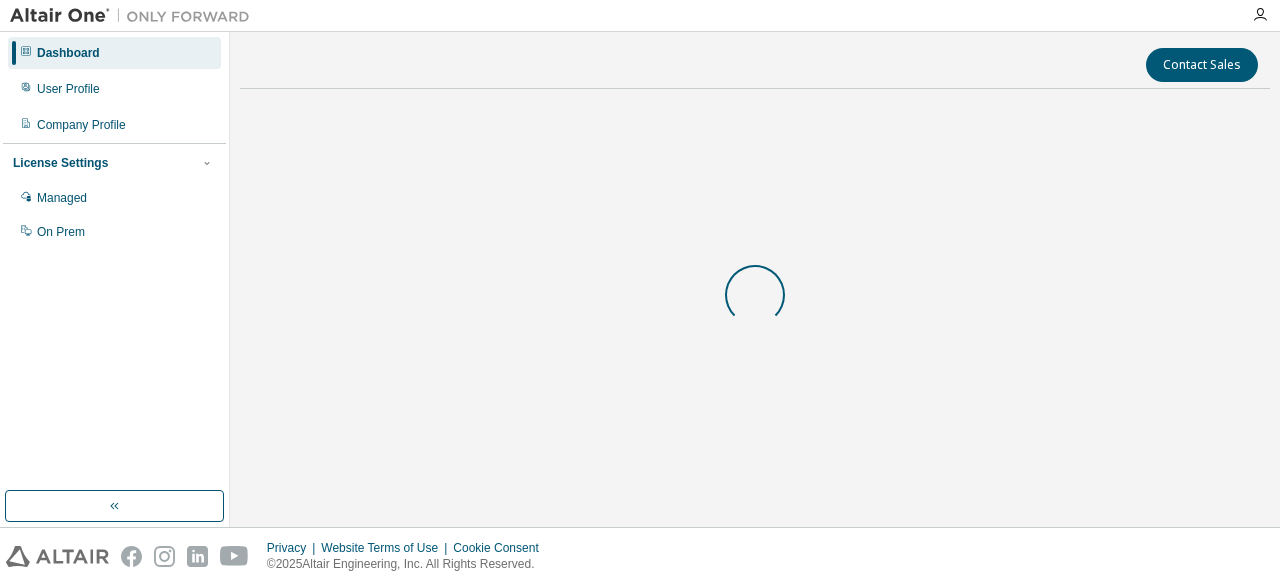 scroll, scrollTop: 0, scrollLeft: 0, axis: both 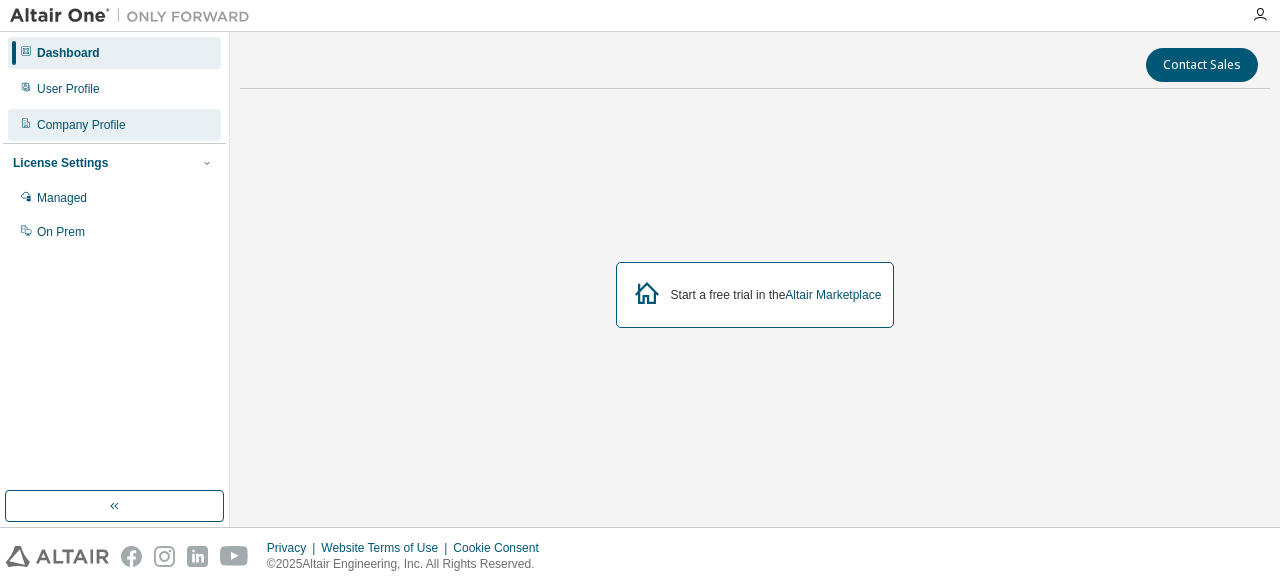 click on "Company Profile" at bounding box center [81, 125] 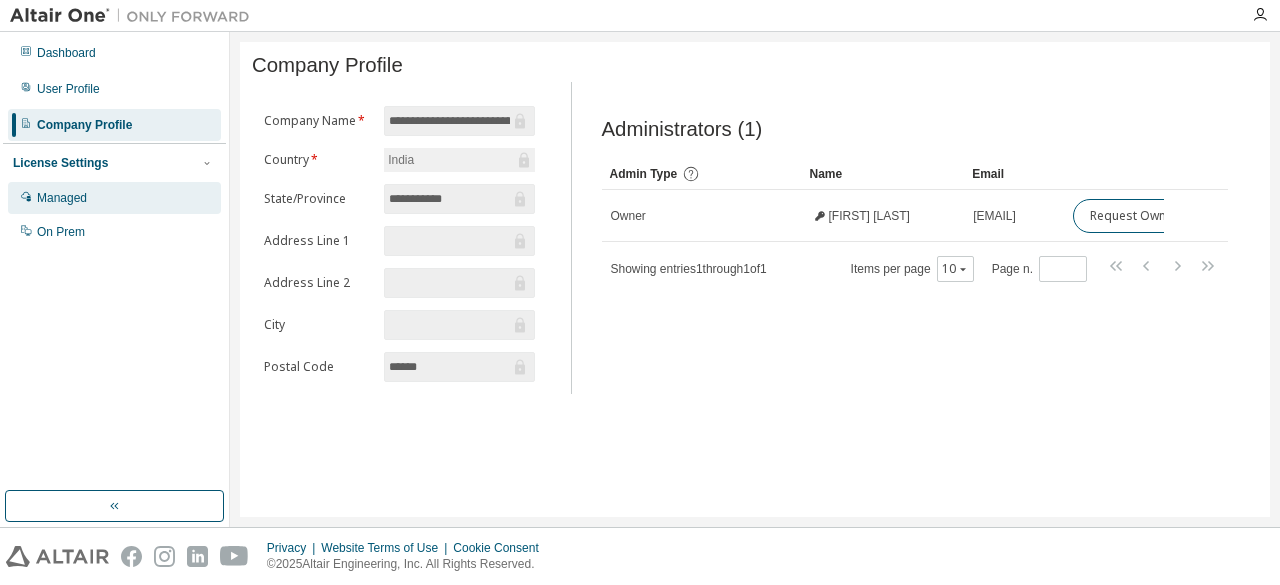 click on "Managed" at bounding box center [114, 198] 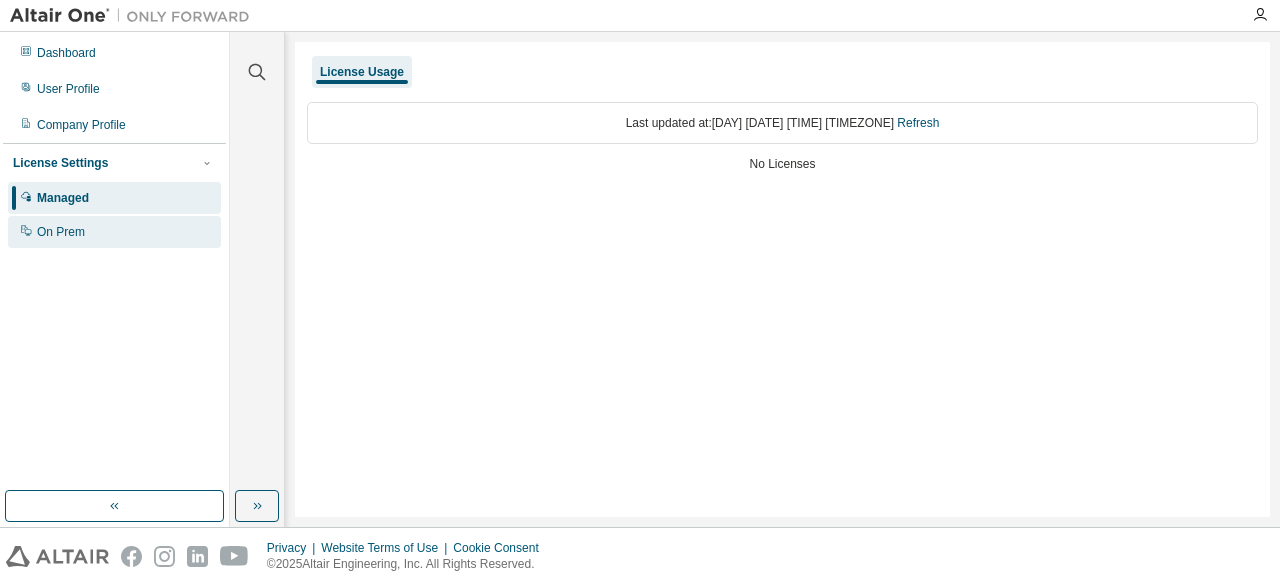 click on "On Prem" at bounding box center [114, 232] 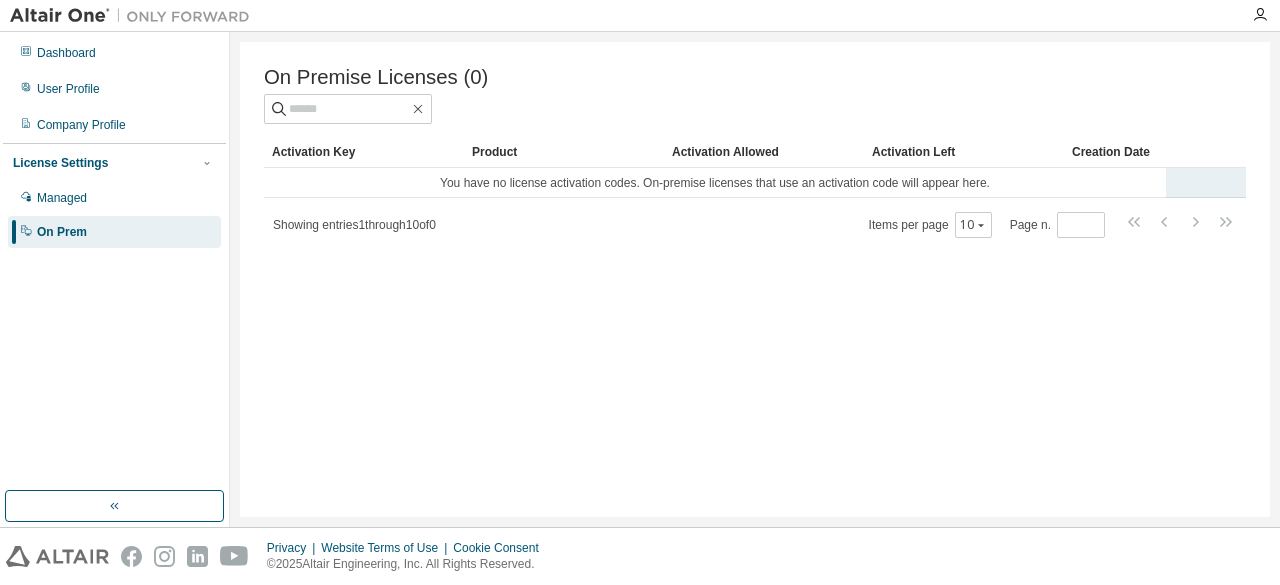 click on "You have no license activation codes. On-premise licenses that use an activation code will appear here." at bounding box center (715, 183) 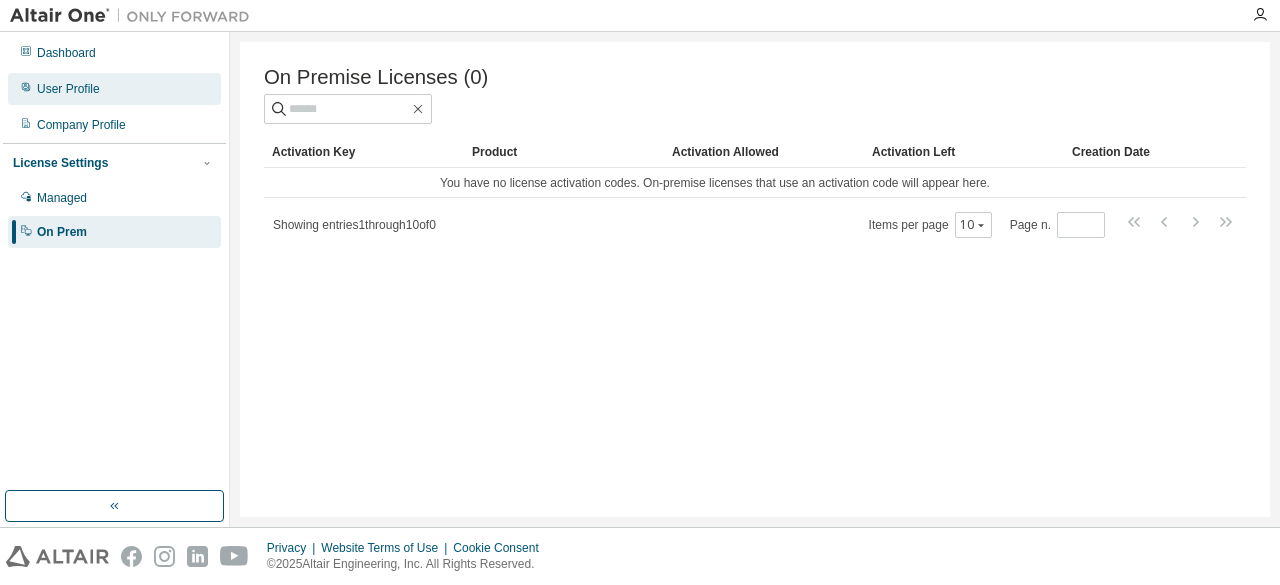 click on "User Profile" at bounding box center [114, 89] 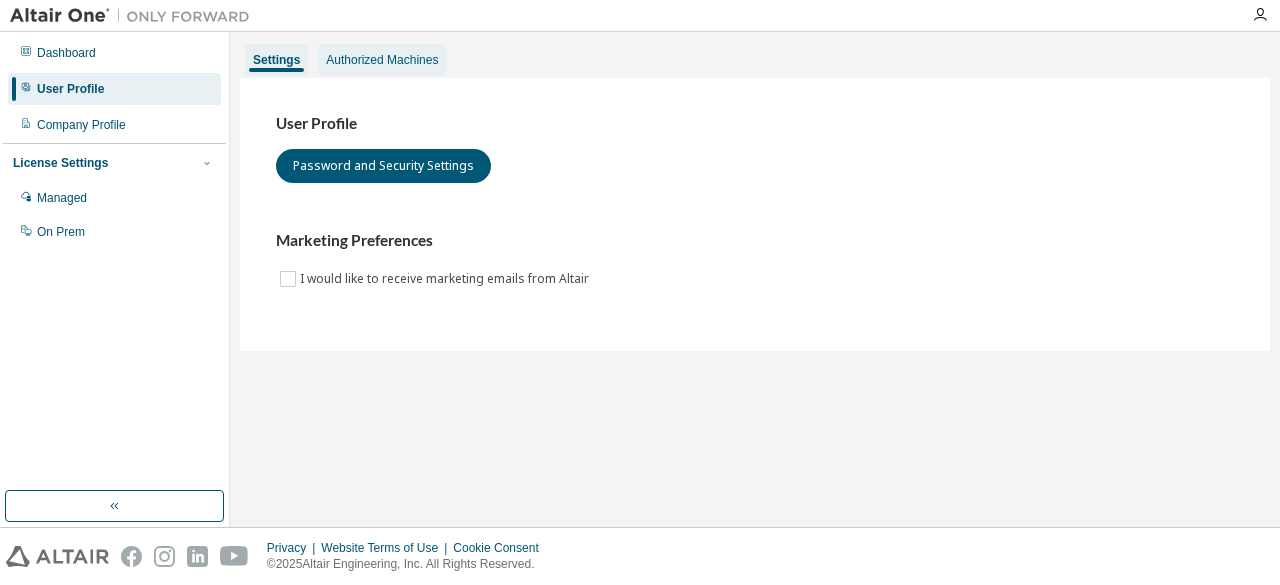 click on "Authorized Machines" at bounding box center (382, 60) 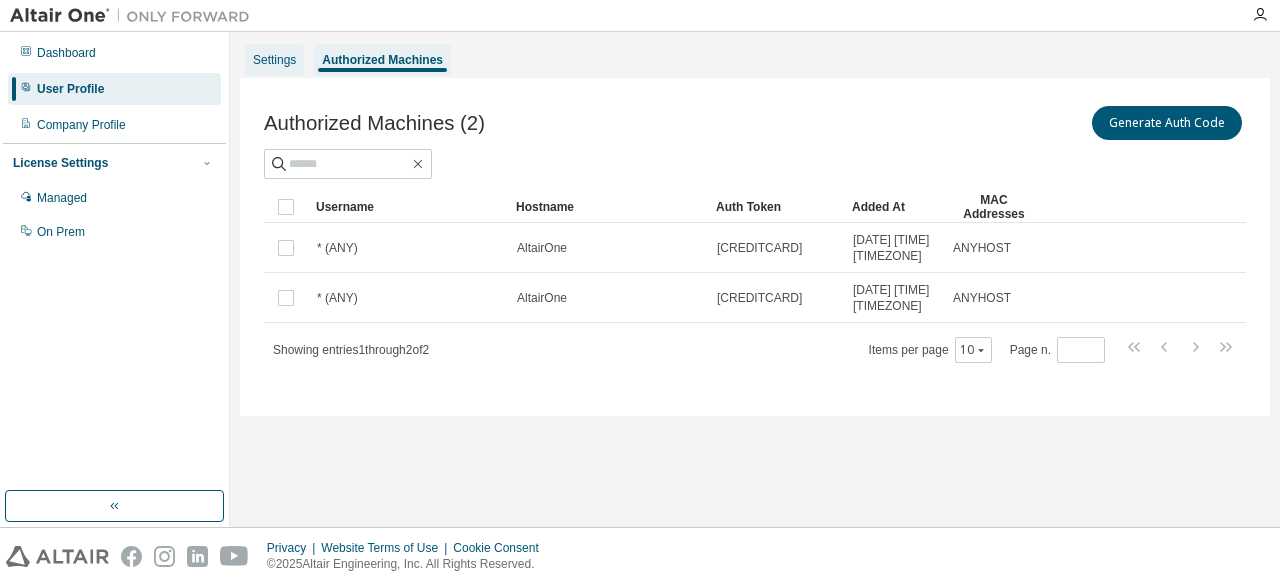click on "Settings" at bounding box center [274, 60] 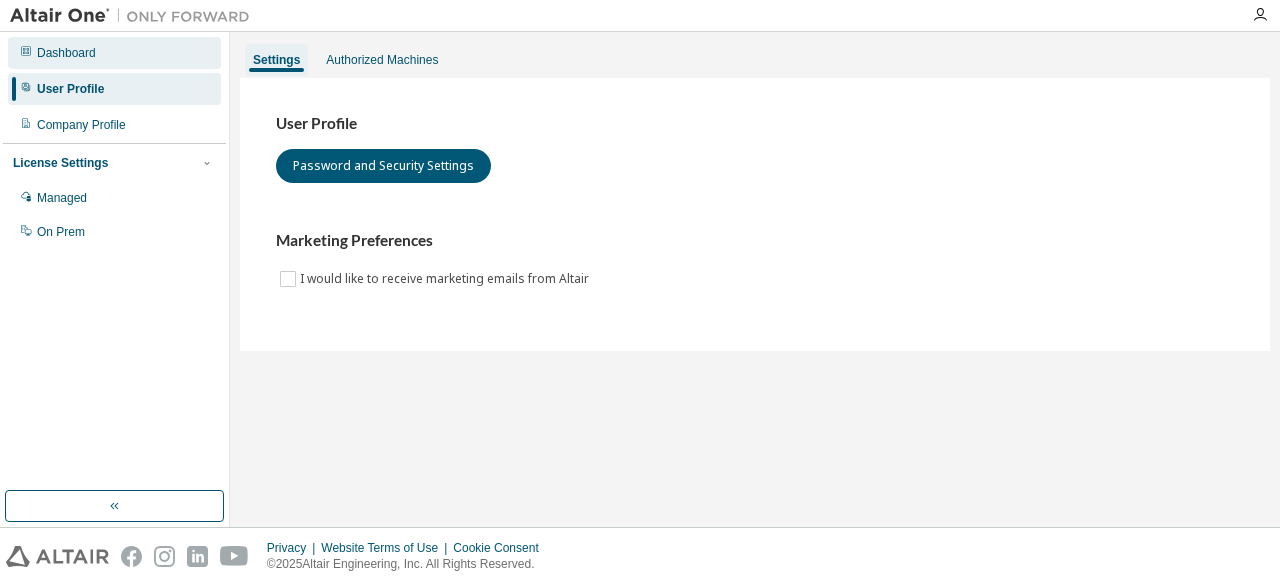 click on "Dashboard" at bounding box center (114, 53) 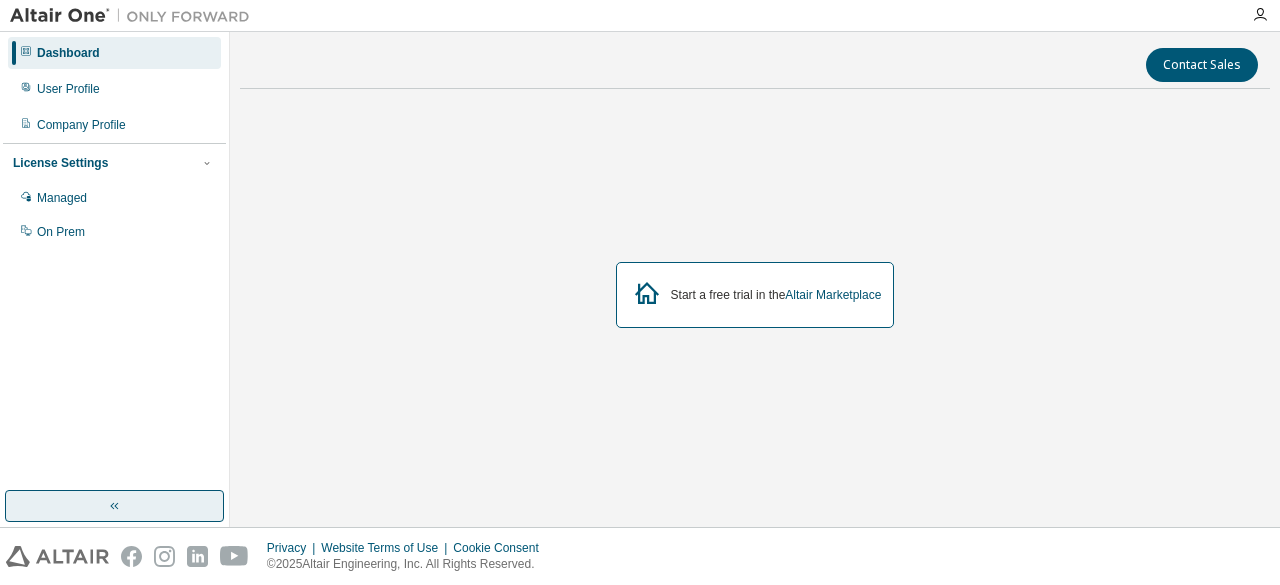 click at bounding box center [114, 506] 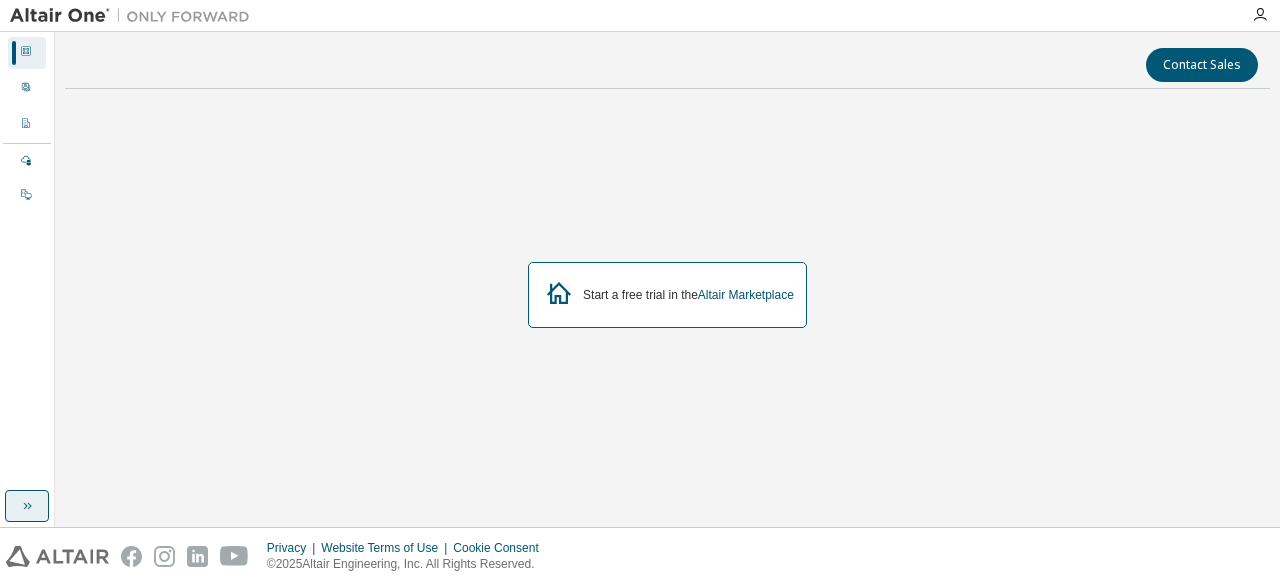 click 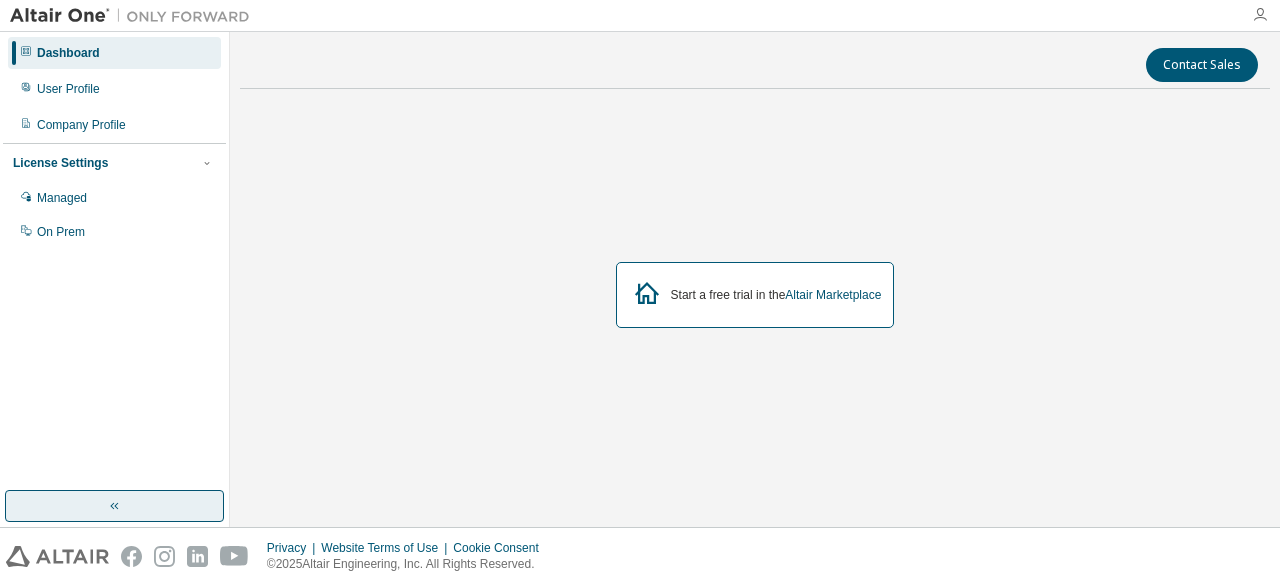 click at bounding box center (1260, 15) 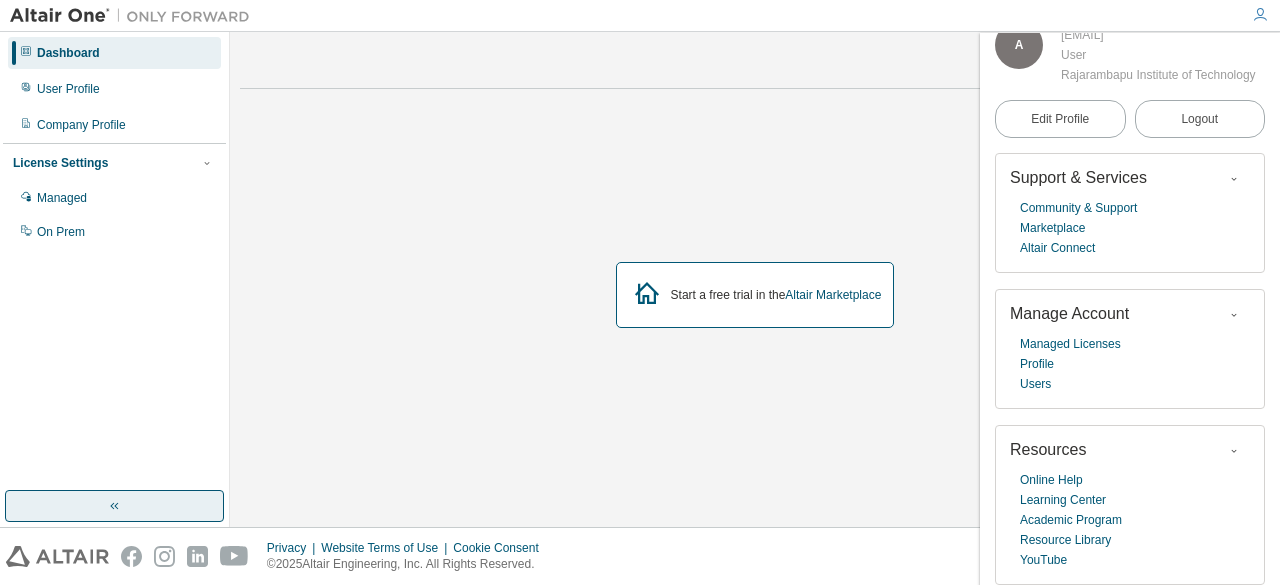 scroll, scrollTop: 110, scrollLeft: 0, axis: vertical 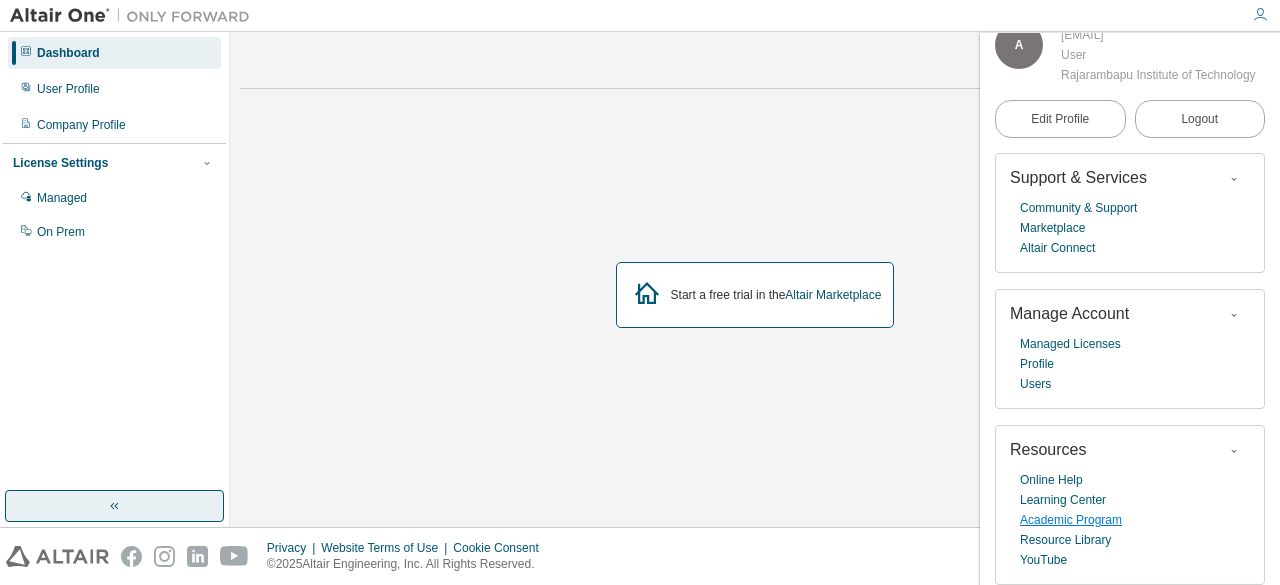 click on "Academic Program" at bounding box center [1071, 520] 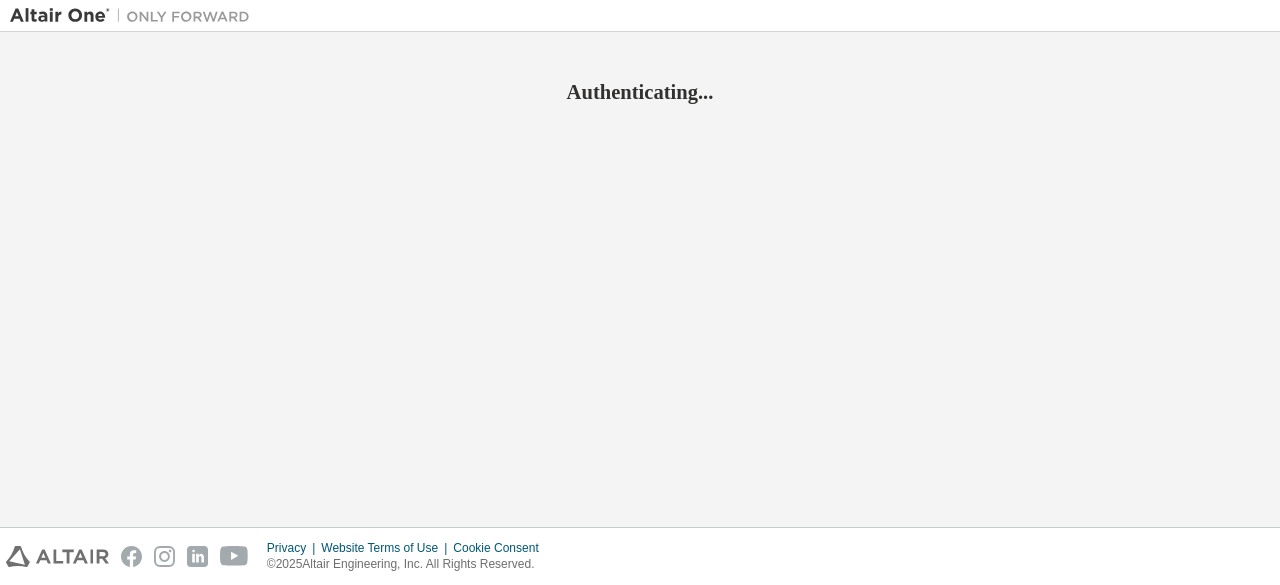 scroll, scrollTop: 0, scrollLeft: 0, axis: both 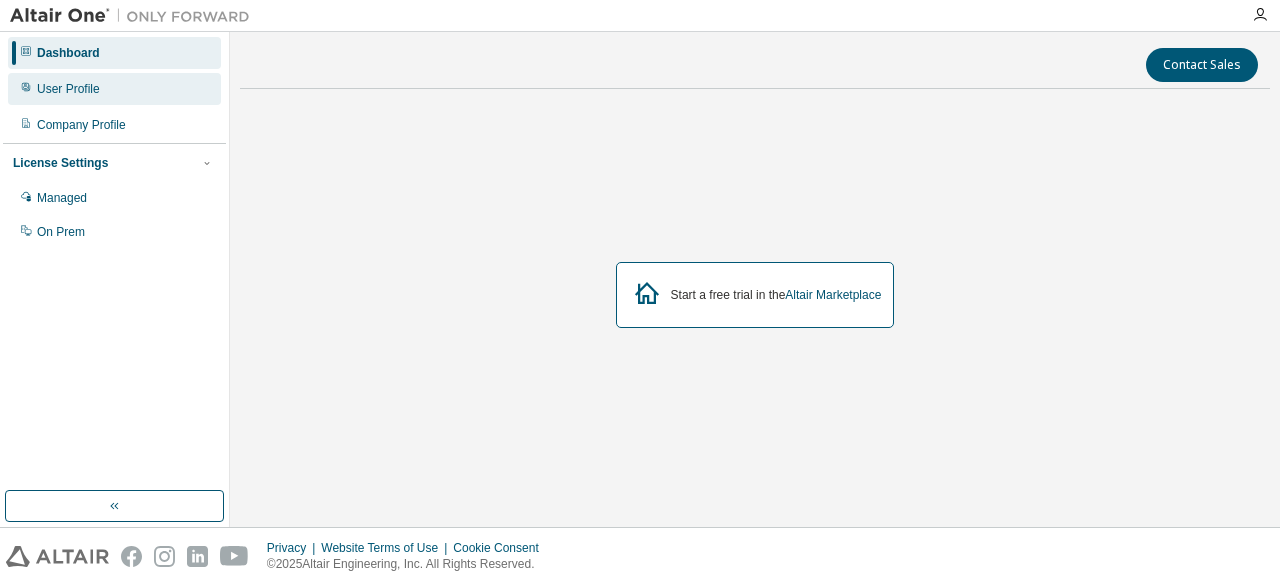 click on "User Profile" at bounding box center [114, 89] 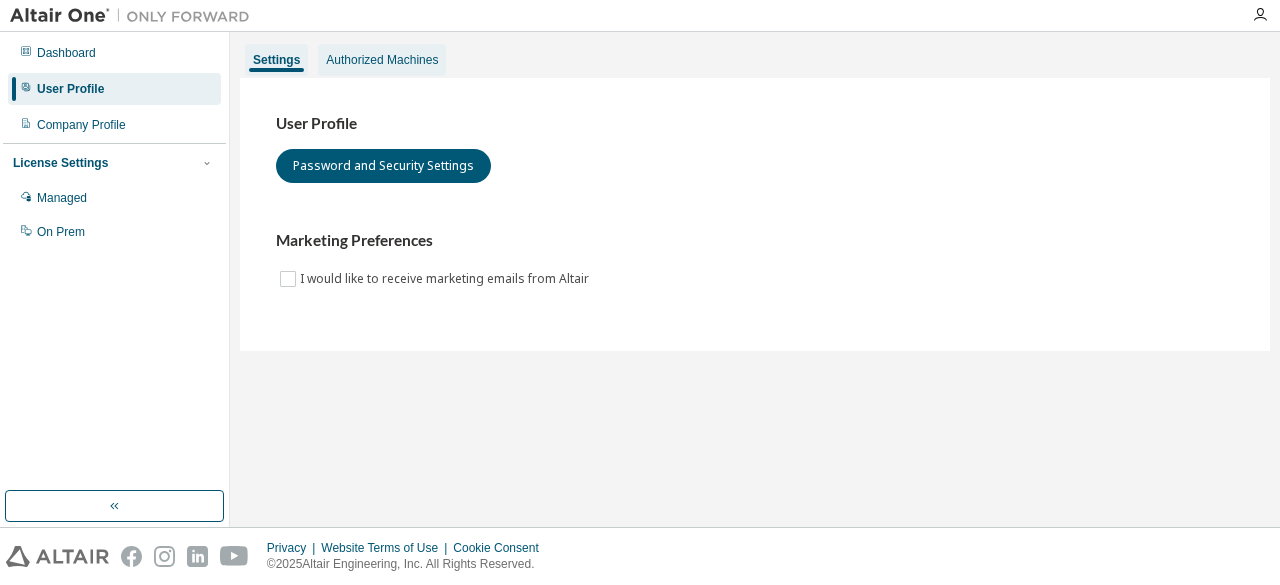 click on "Authorized Machines" at bounding box center (382, 60) 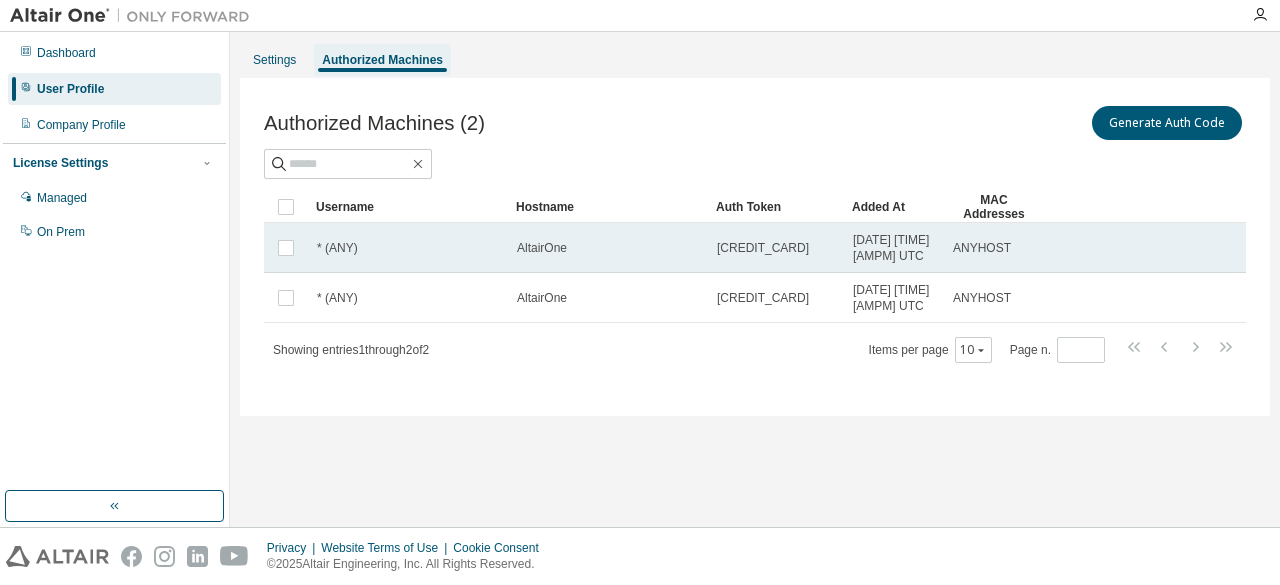 click on "AltairOne" at bounding box center (608, 248) 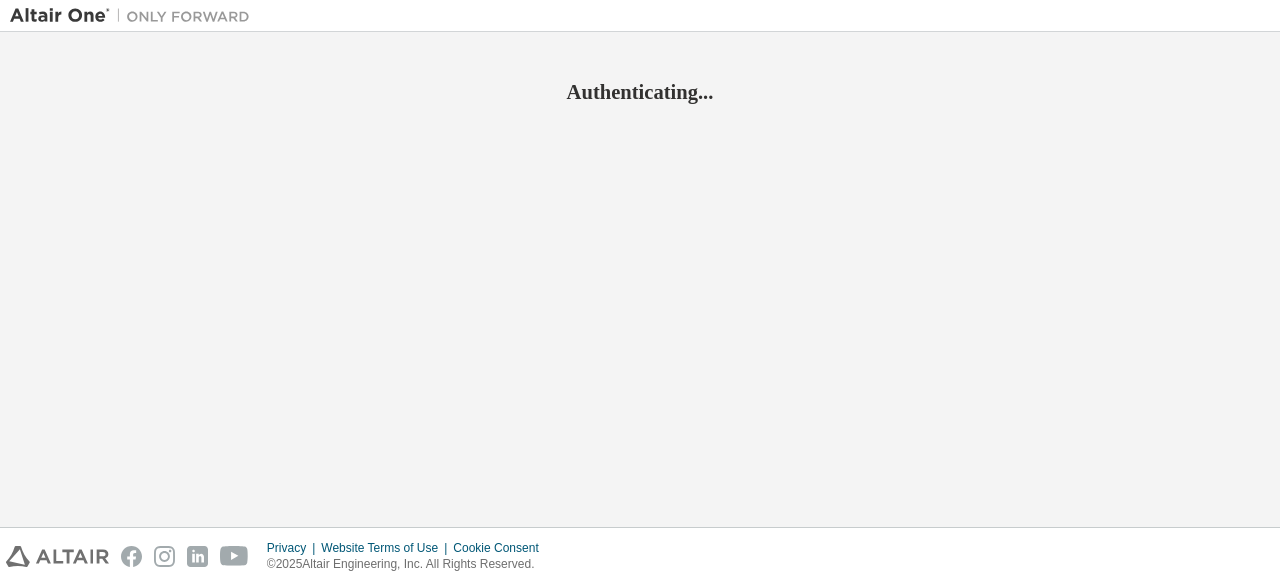 scroll, scrollTop: 0, scrollLeft: 0, axis: both 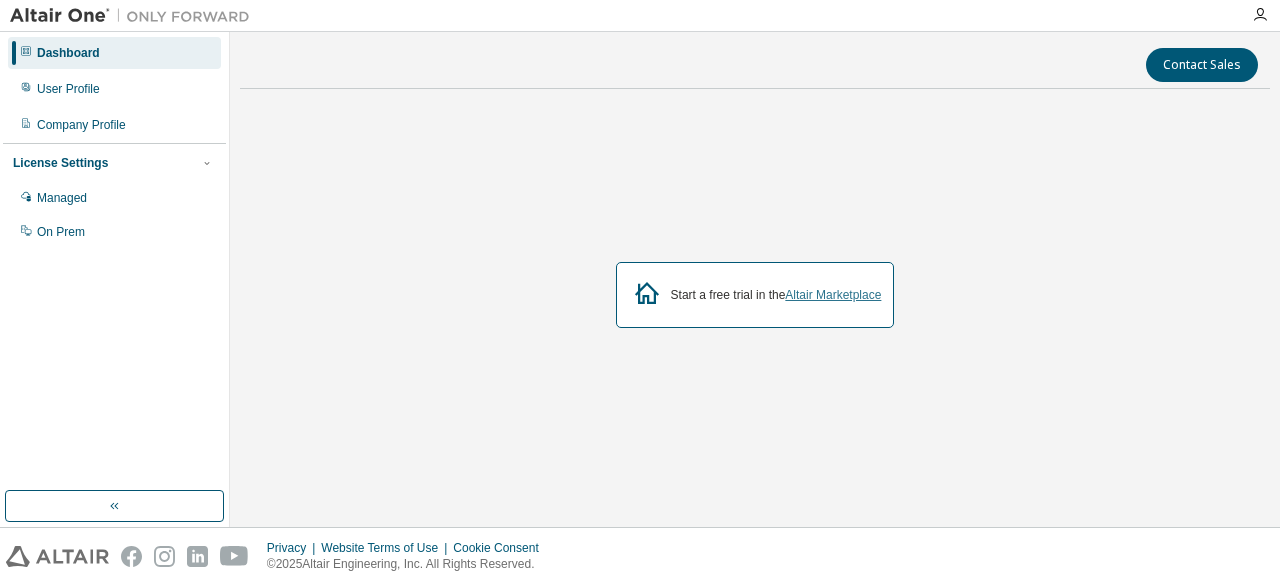 click on "Altair Marketplace" at bounding box center [833, 295] 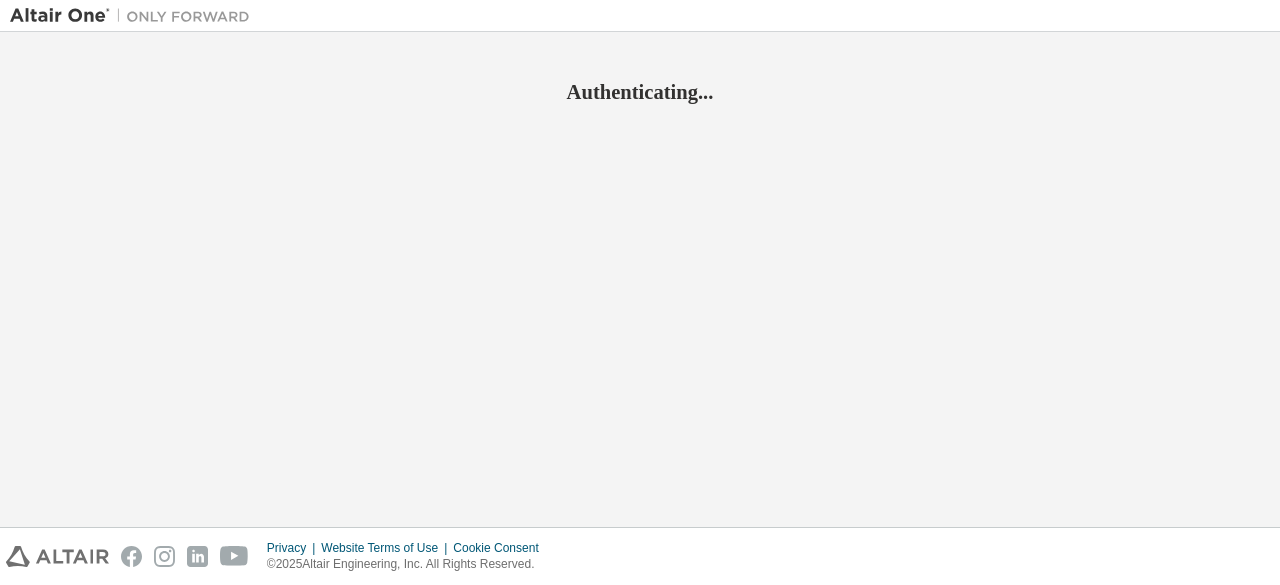 scroll, scrollTop: 0, scrollLeft: 0, axis: both 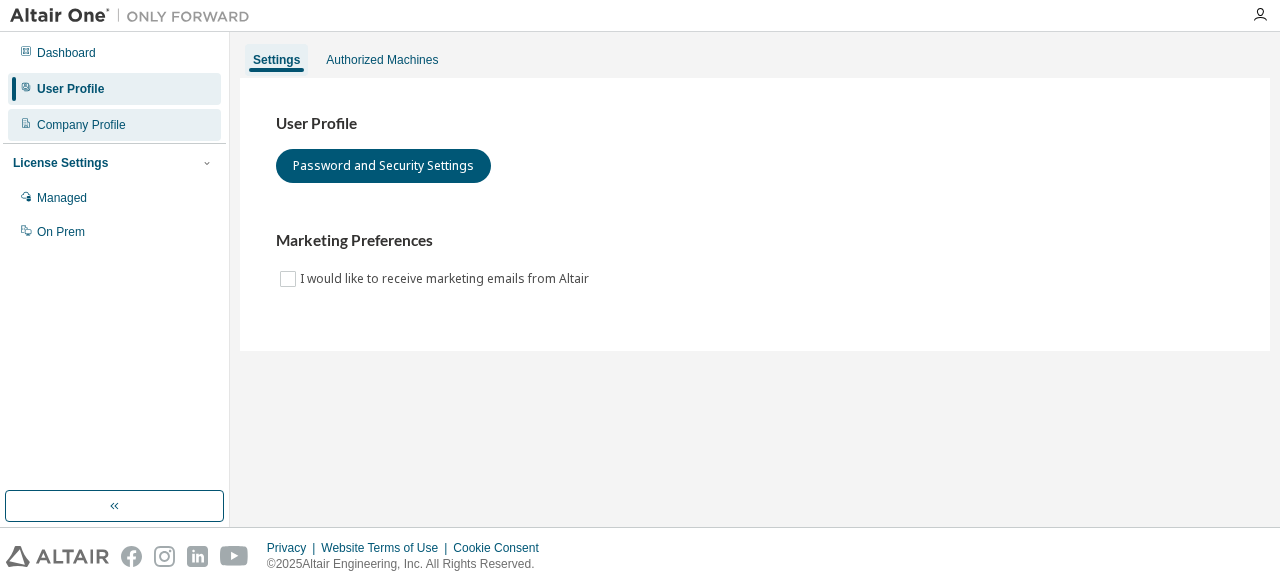 click on "Company Profile" at bounding box center (81, 125) 